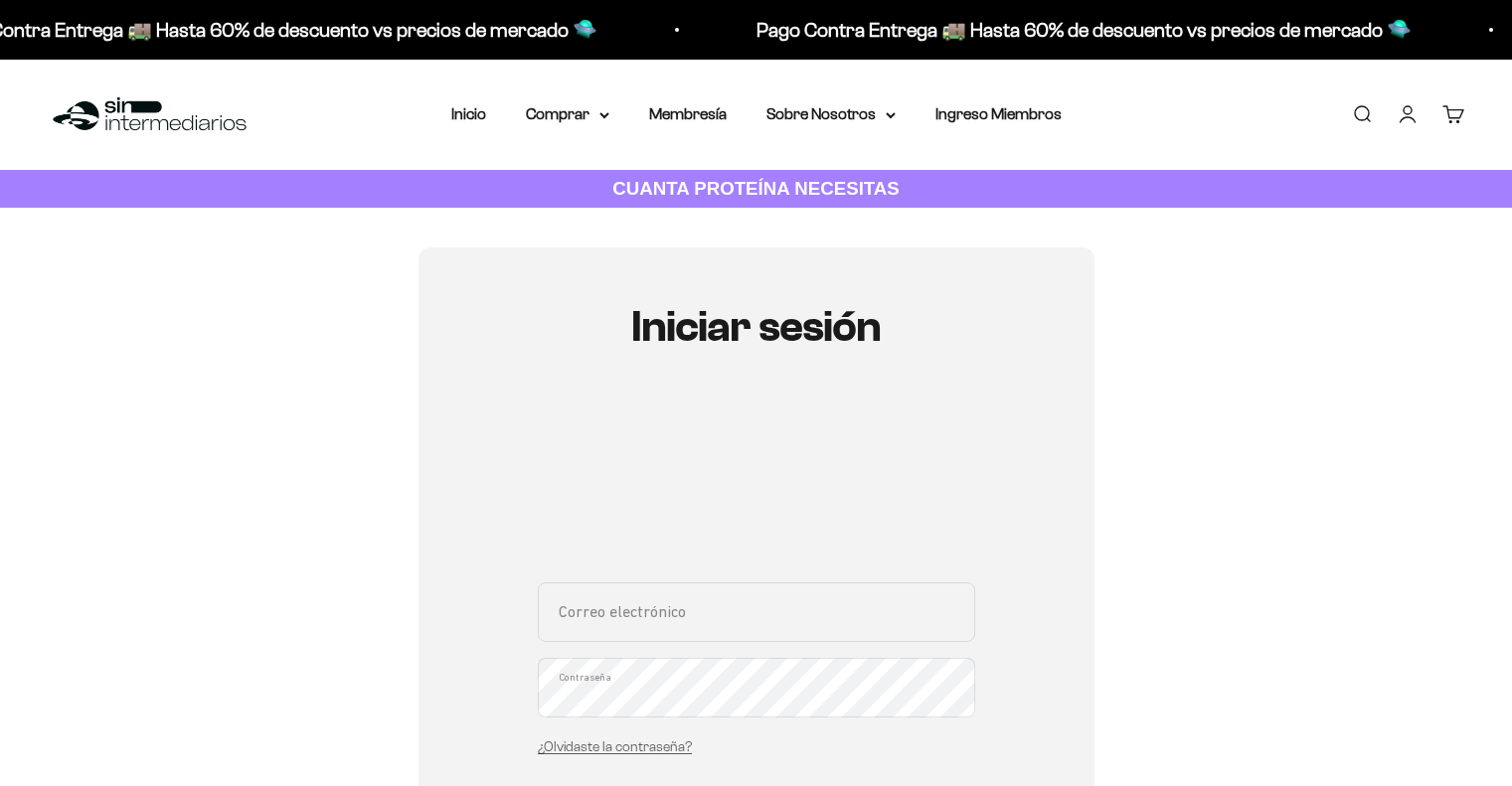 scroll, scrollTop: 0, scrollLeft: 0, axis: both 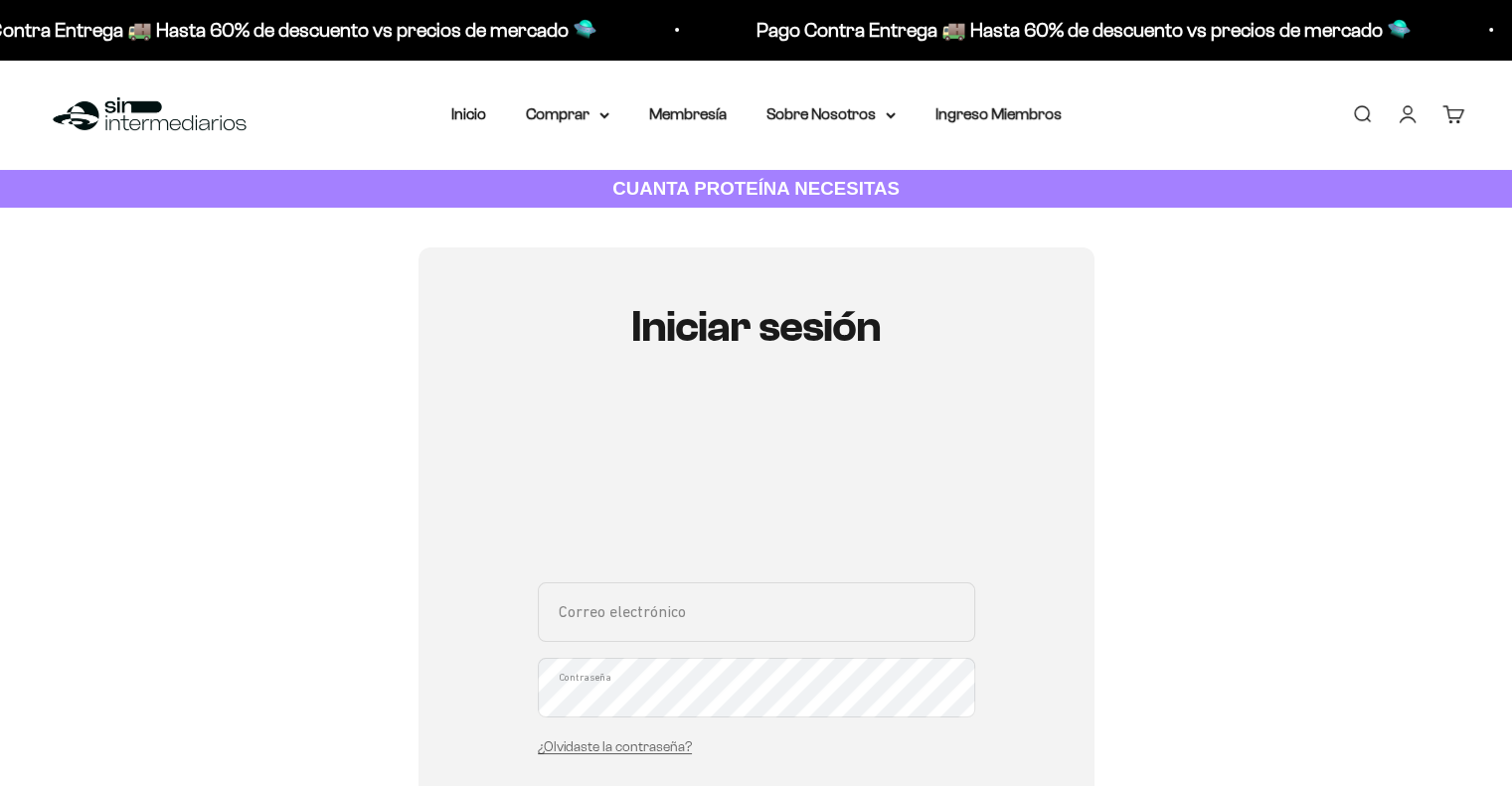 click on "Correo electrónico" at bounding box center (756, 612) 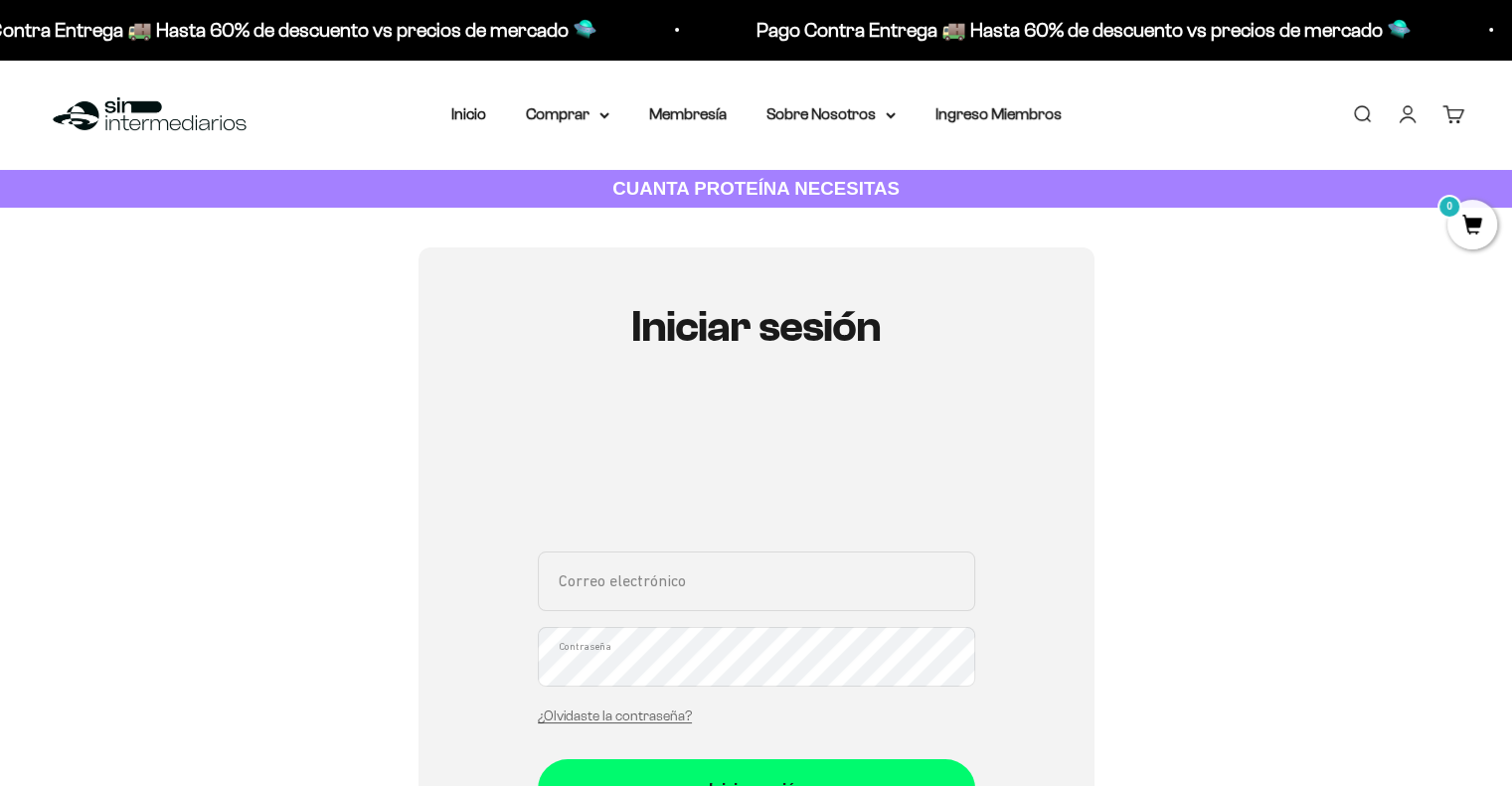 click on "Correo electrónico" at bounding box center [756, 581] 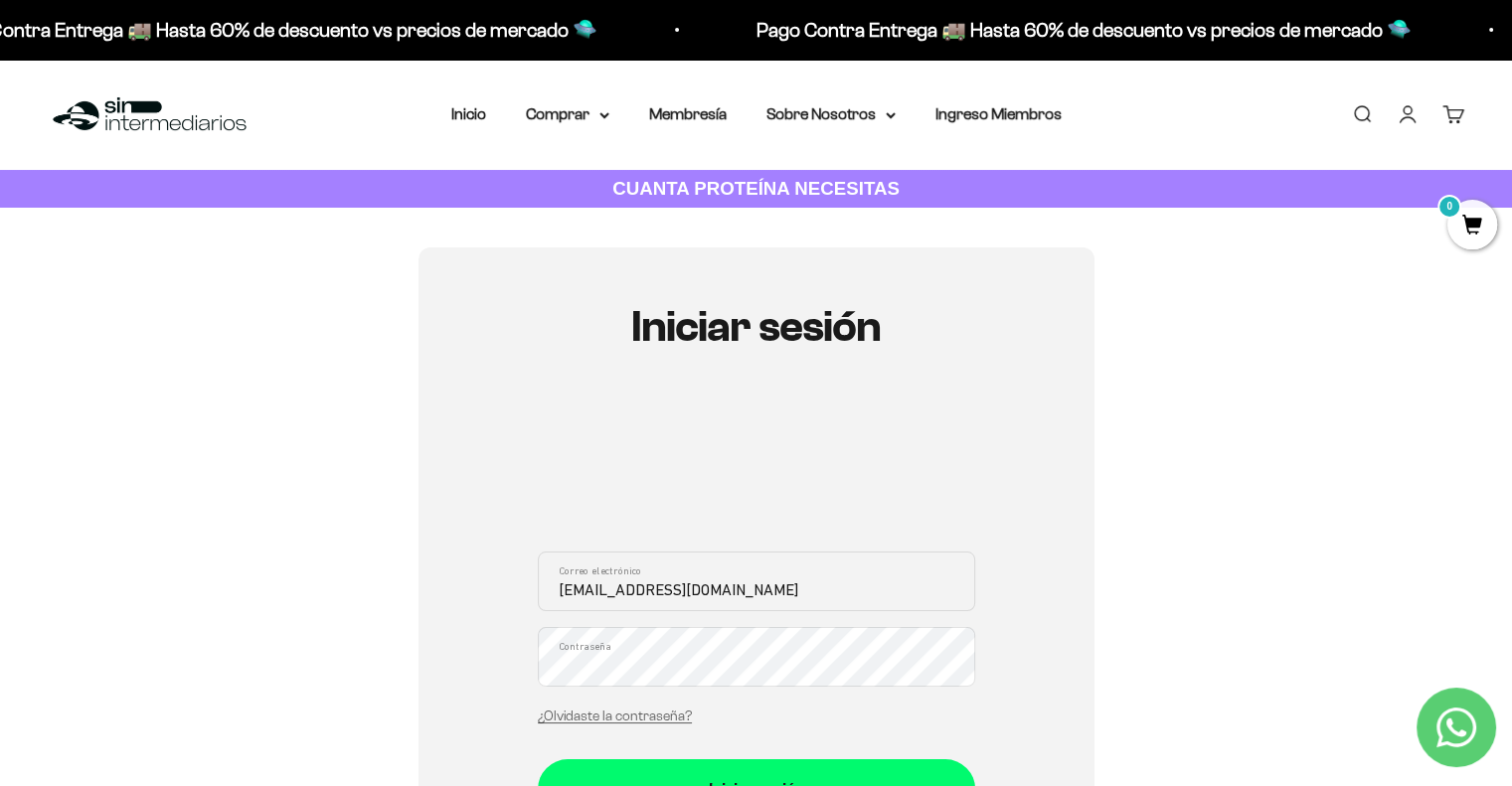 type on "JULIANAR205@HOTMAIL.COM" 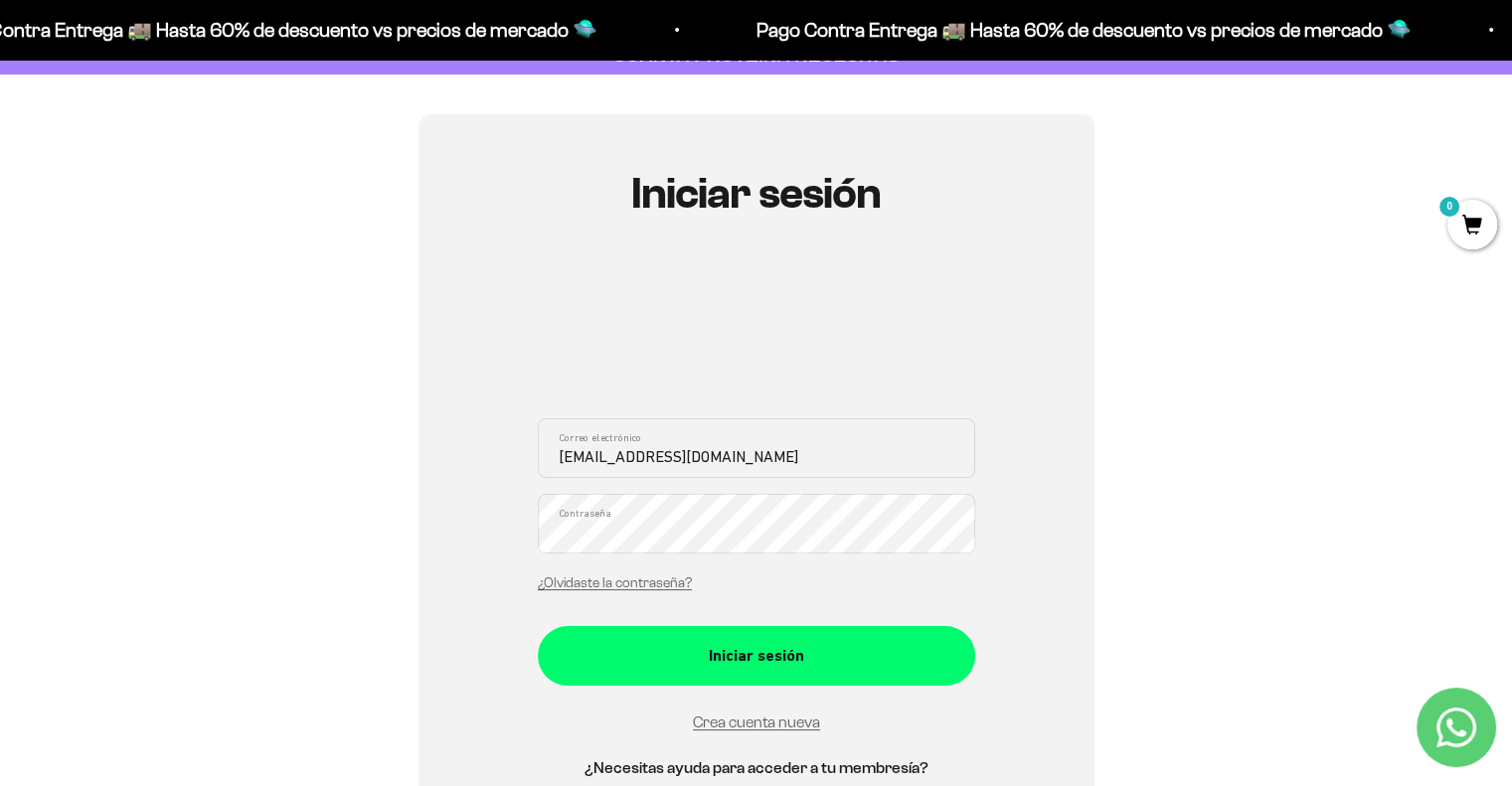 scroll, scrollTop: 143, scrollLeft: 0, axis: vertical 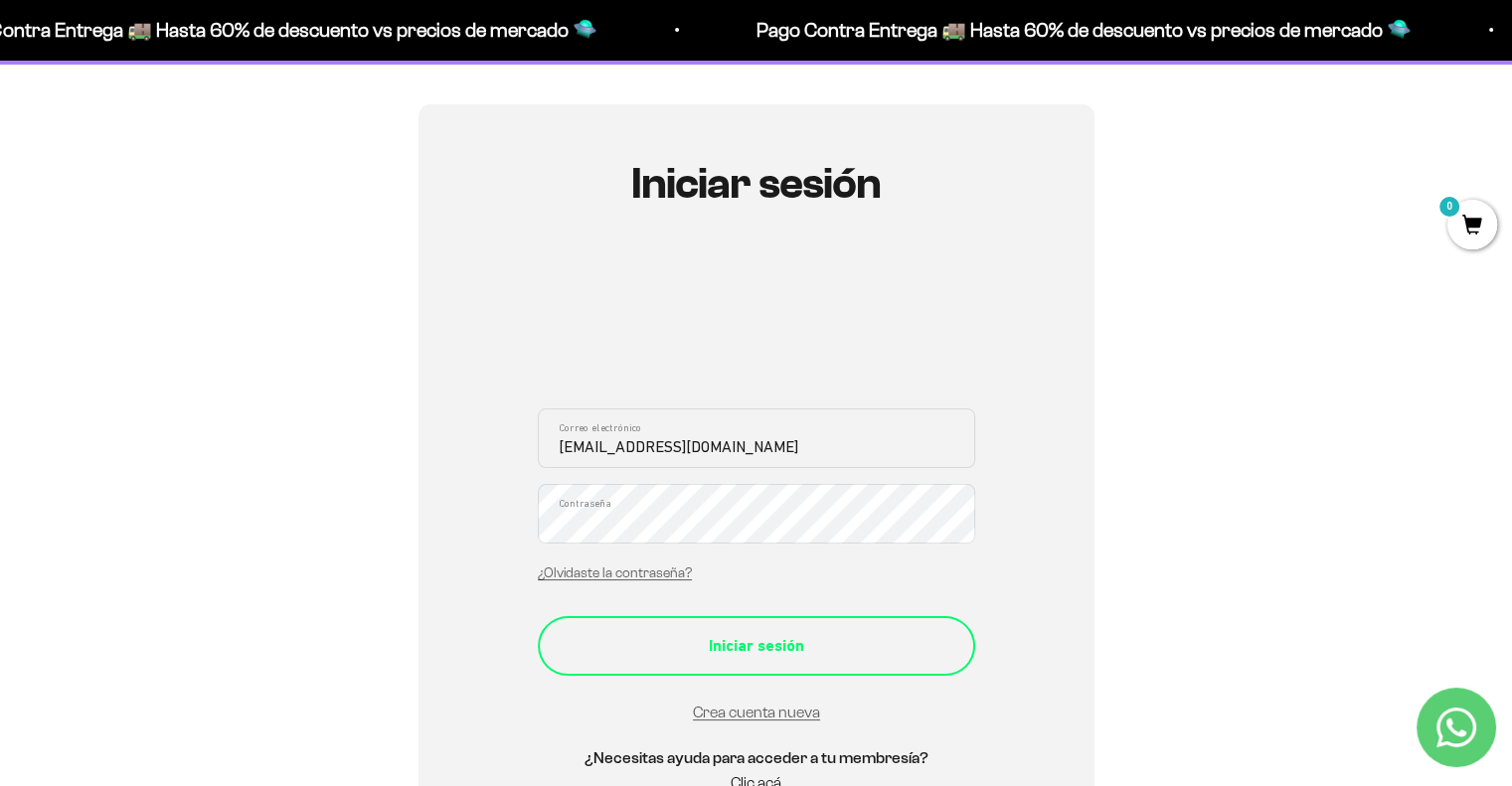 click on "Iniciar sesión" at bounding box center [756, 646] 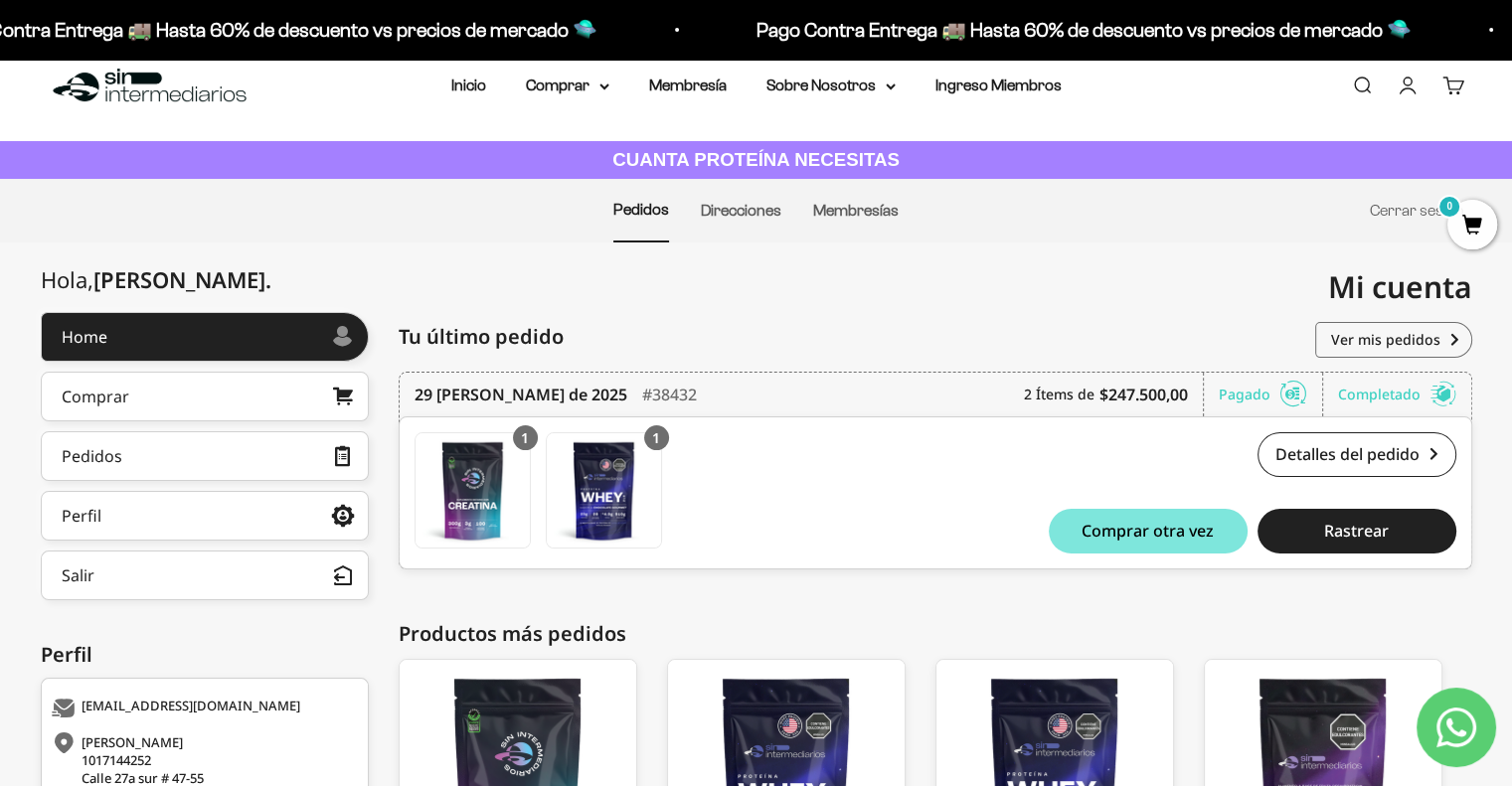 scroll, scrollTop: 28, scrollLeft: 0, axis: vertical 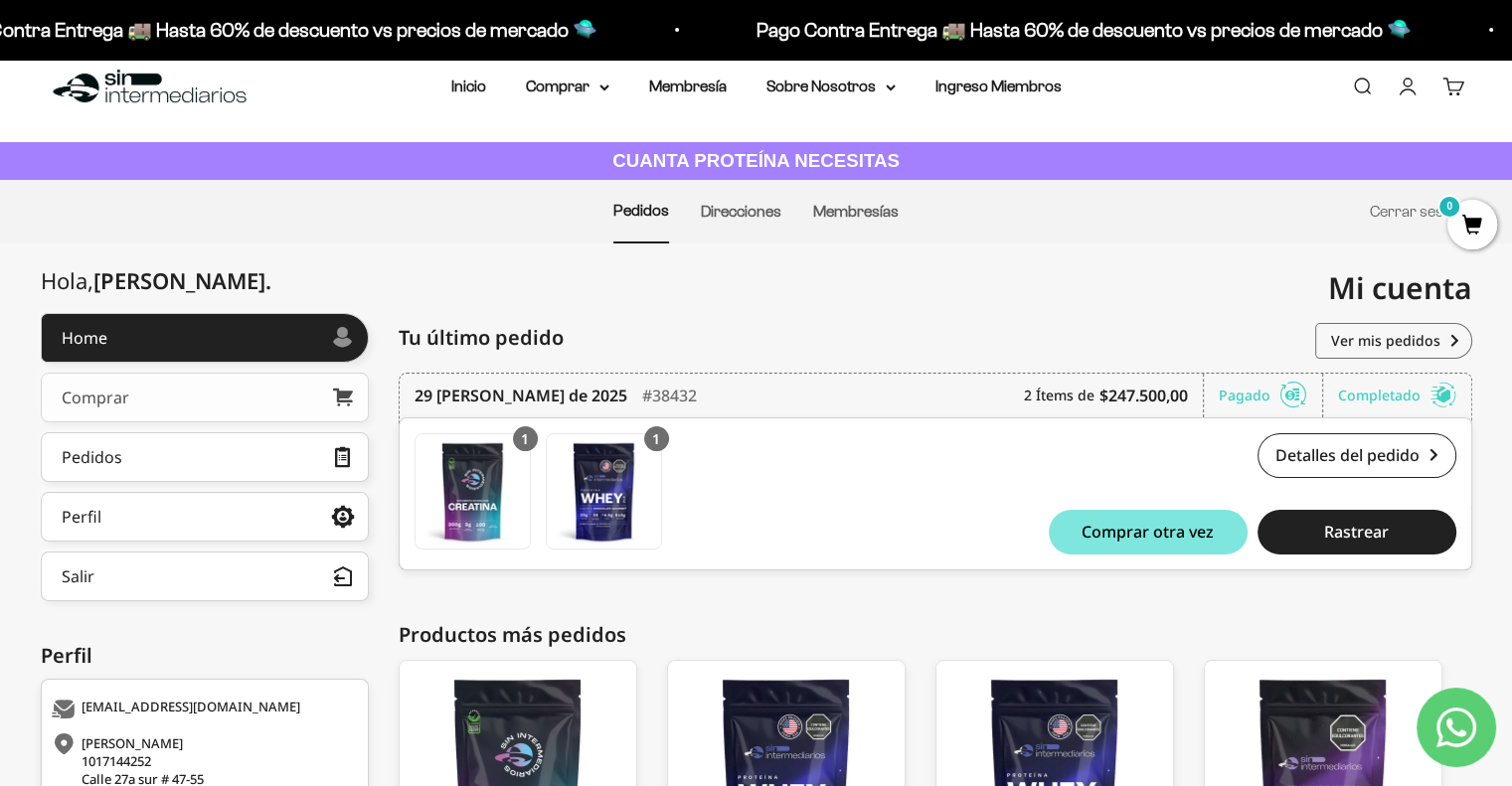 click on "Comprar" at bounding box center [205, 397] 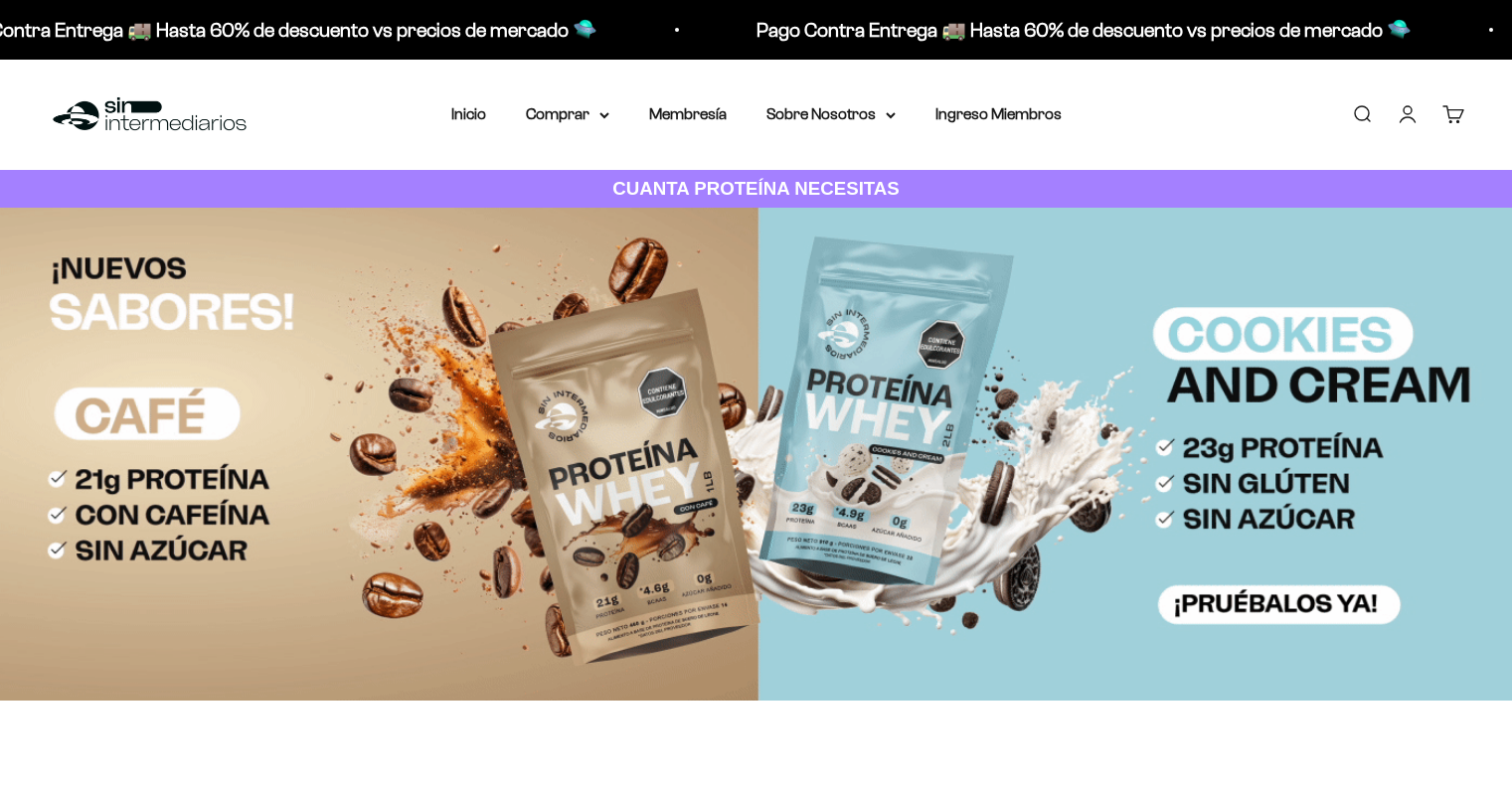 scroll, scrollTop: 0, scrollLeft: 0, axis: both 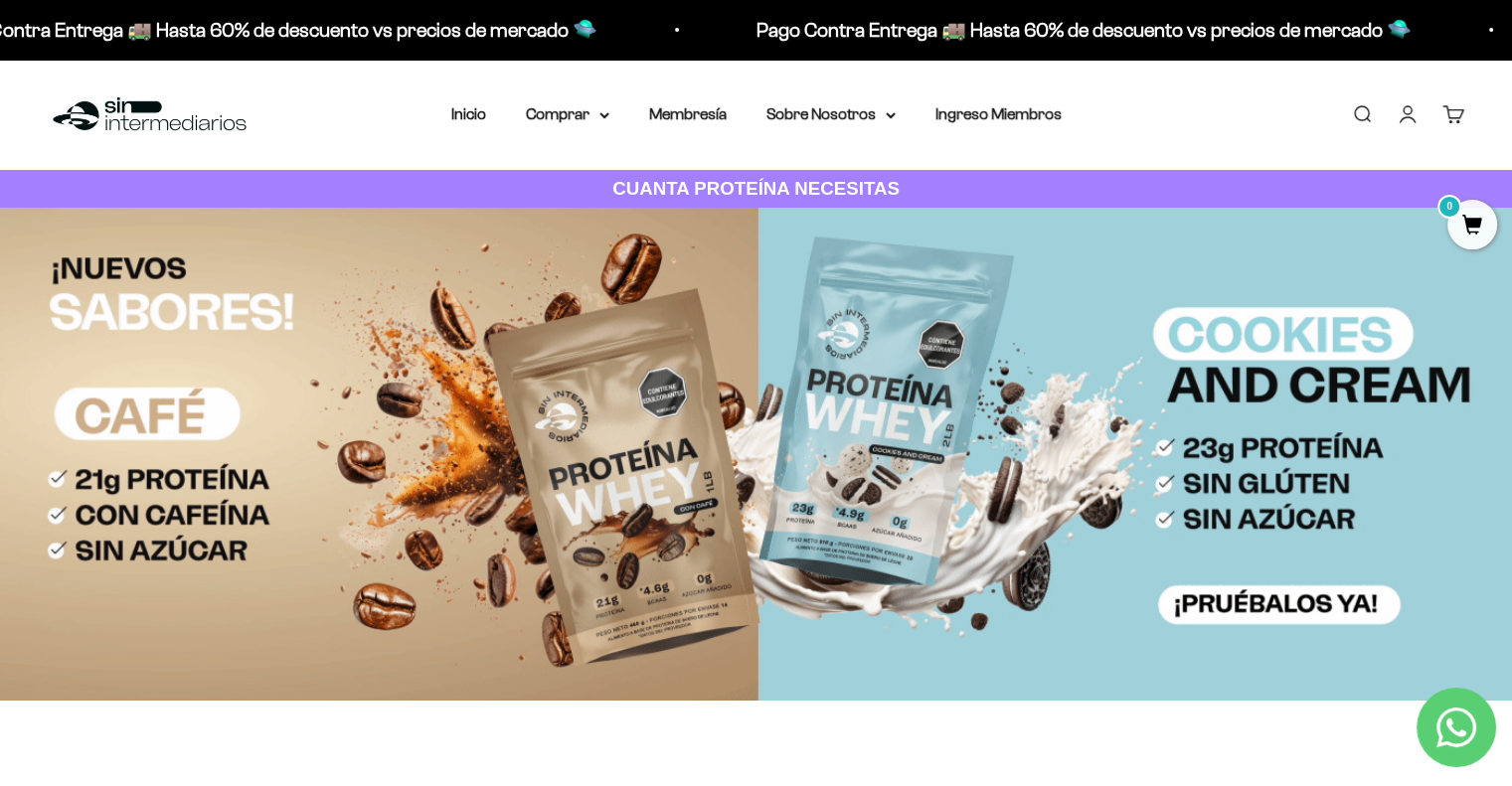 click at bounding box center [756, 453] 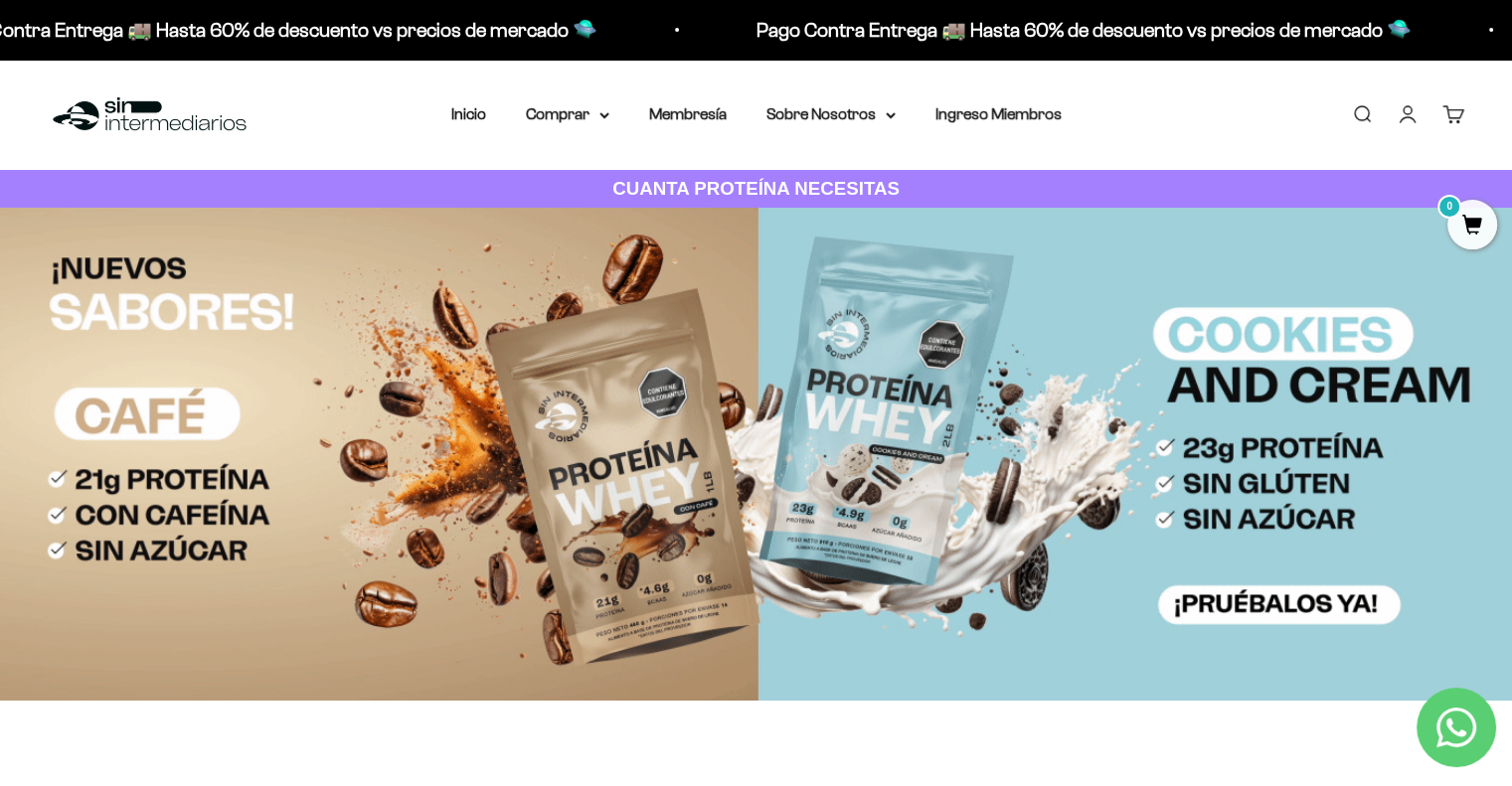click at bounding box center (756, 453) 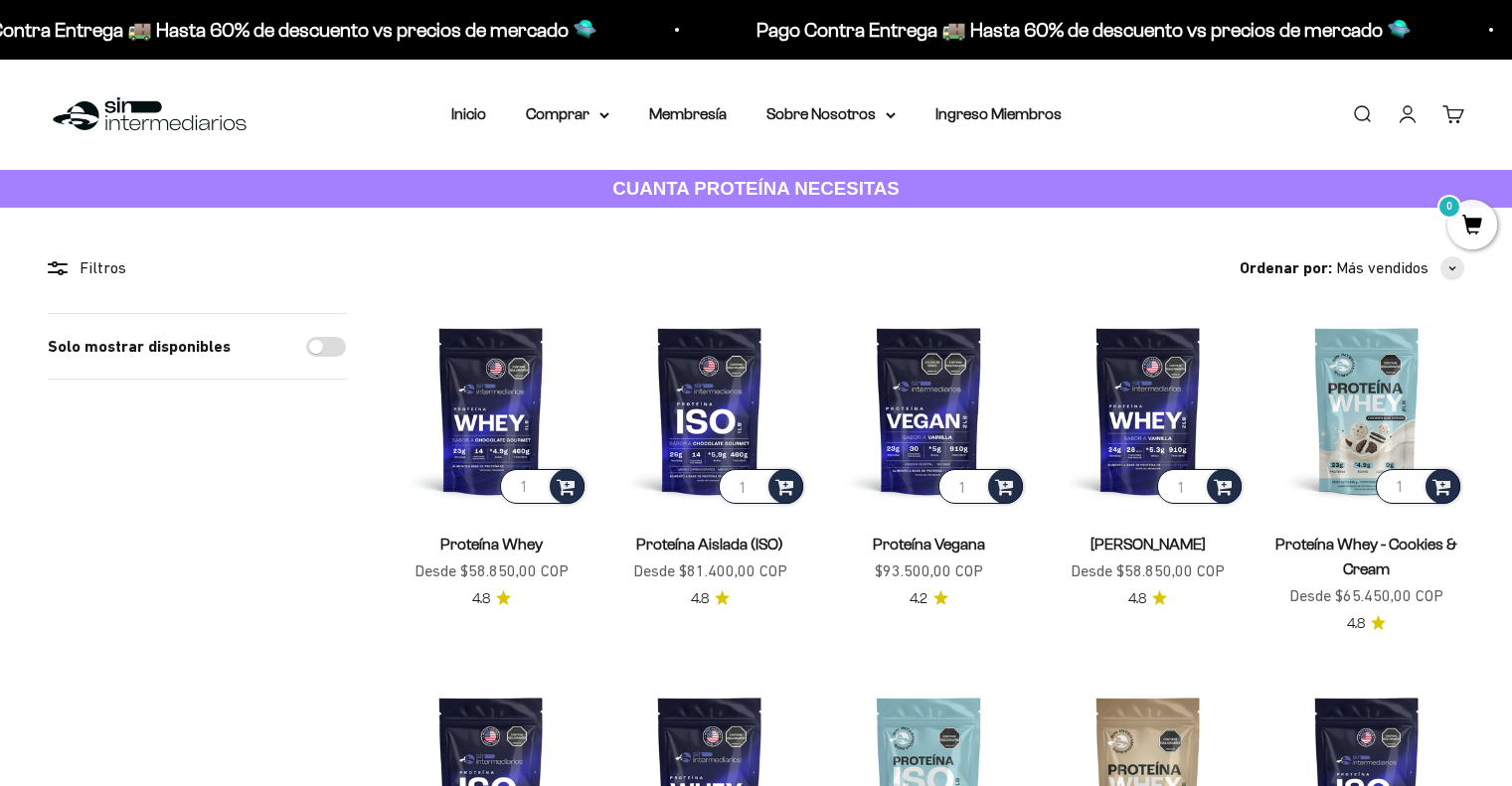 scroll, scrollTop: 0, scrollLeft: 0, axis: both 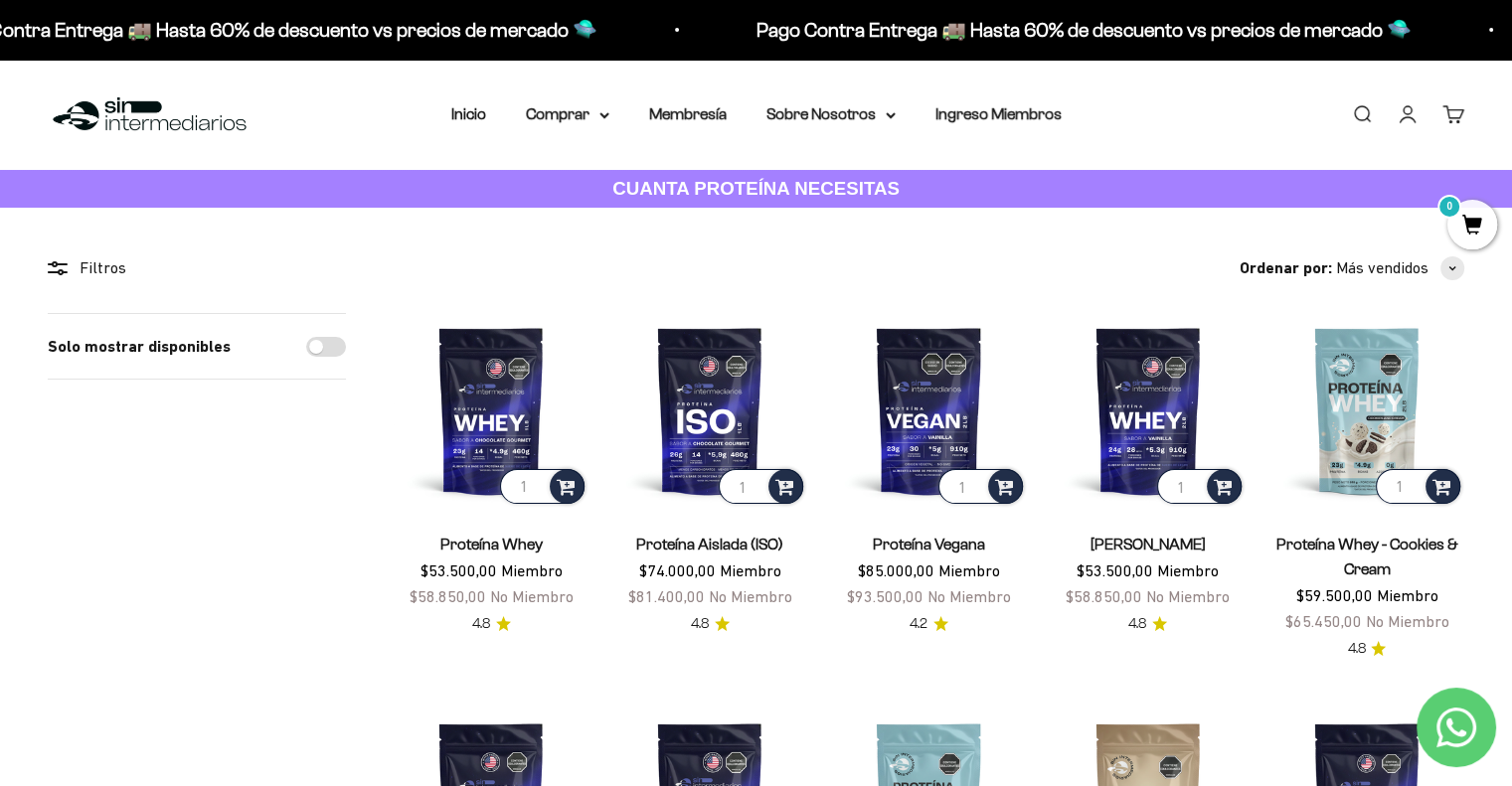 click on "Solo mostrar disponibles" at bounding box center (139, 347) 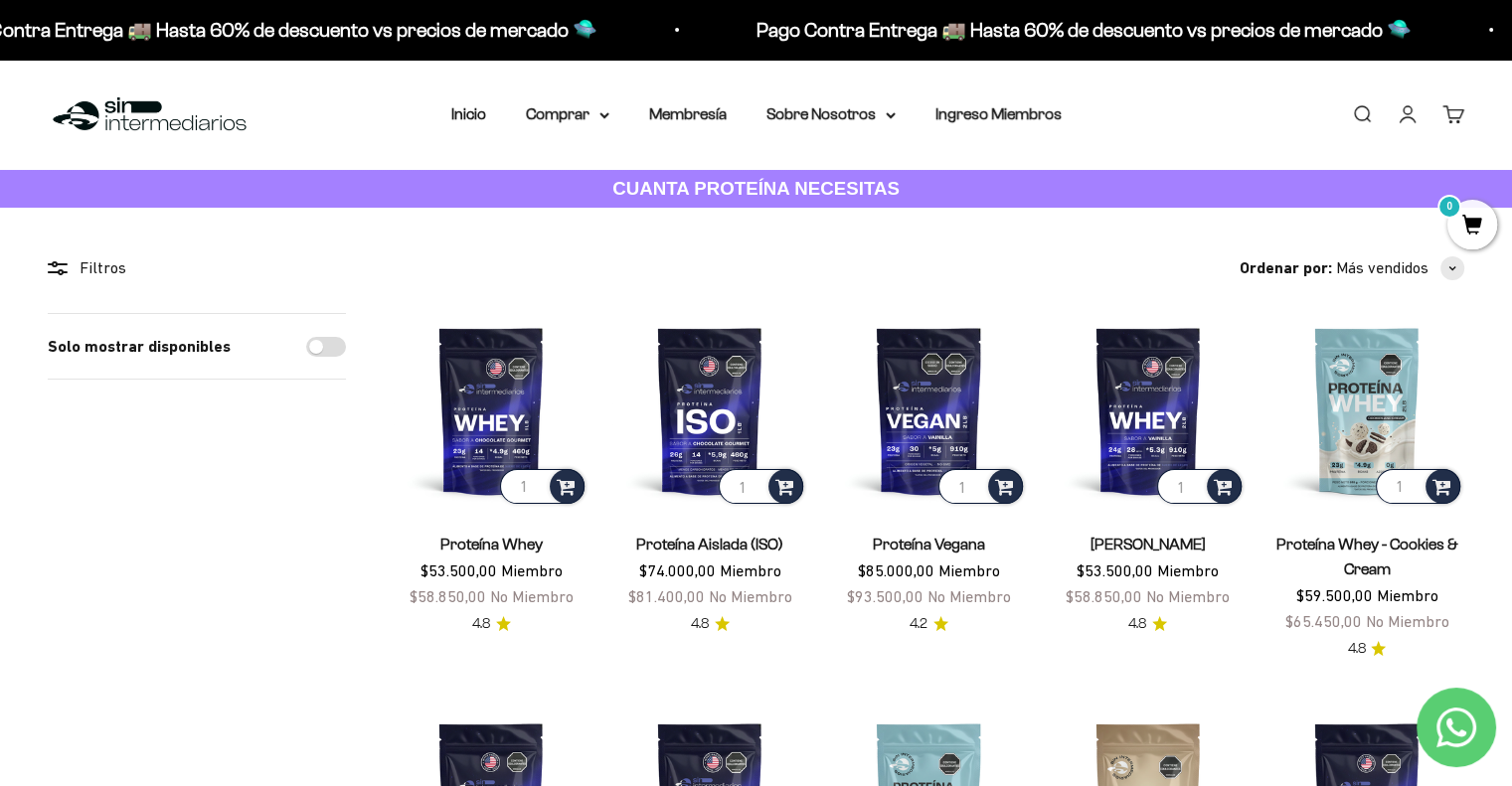 click on "Solo mostrar disponibles" at bounding box center [326, 347] 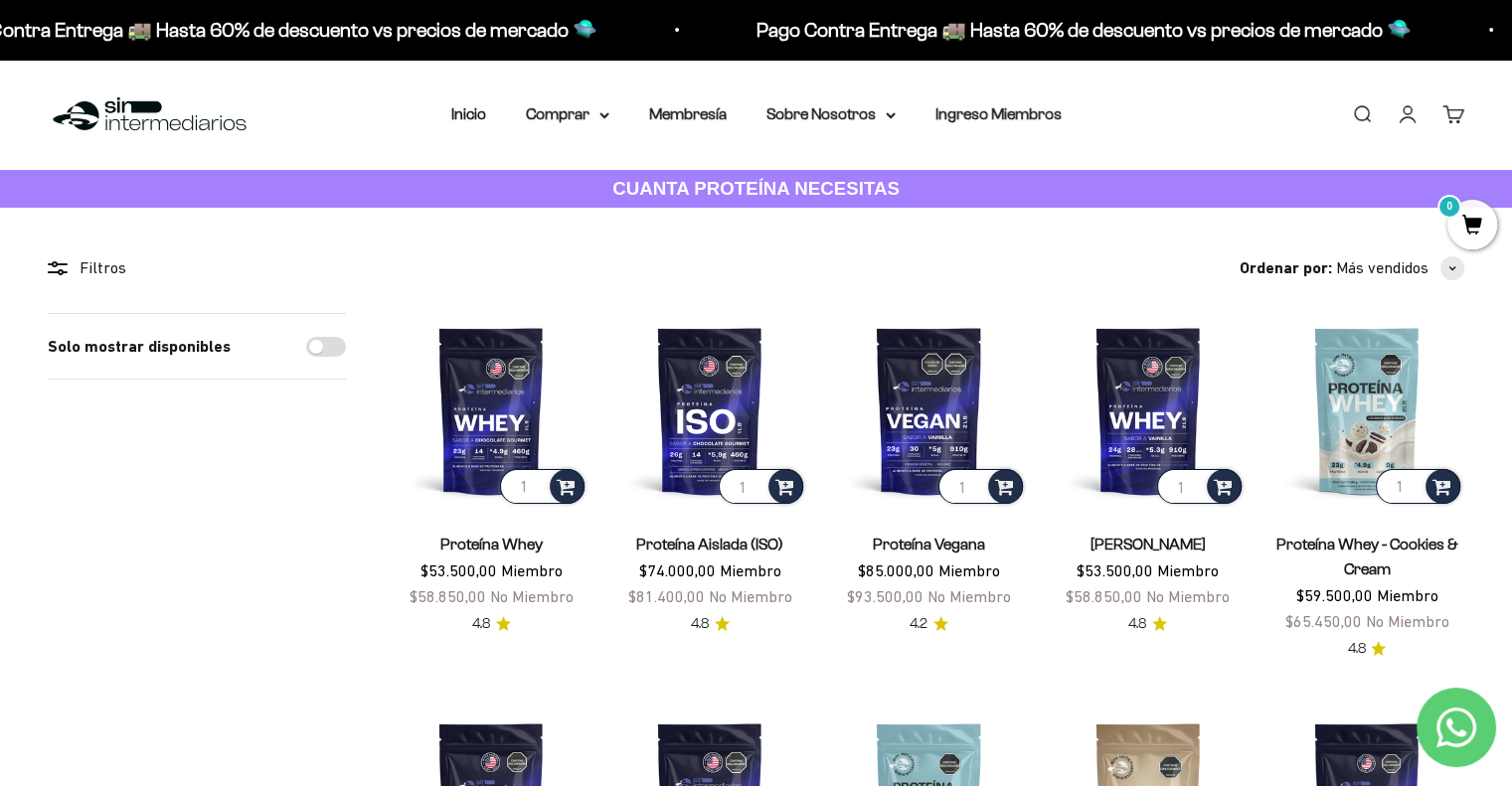 checkbox on "true" 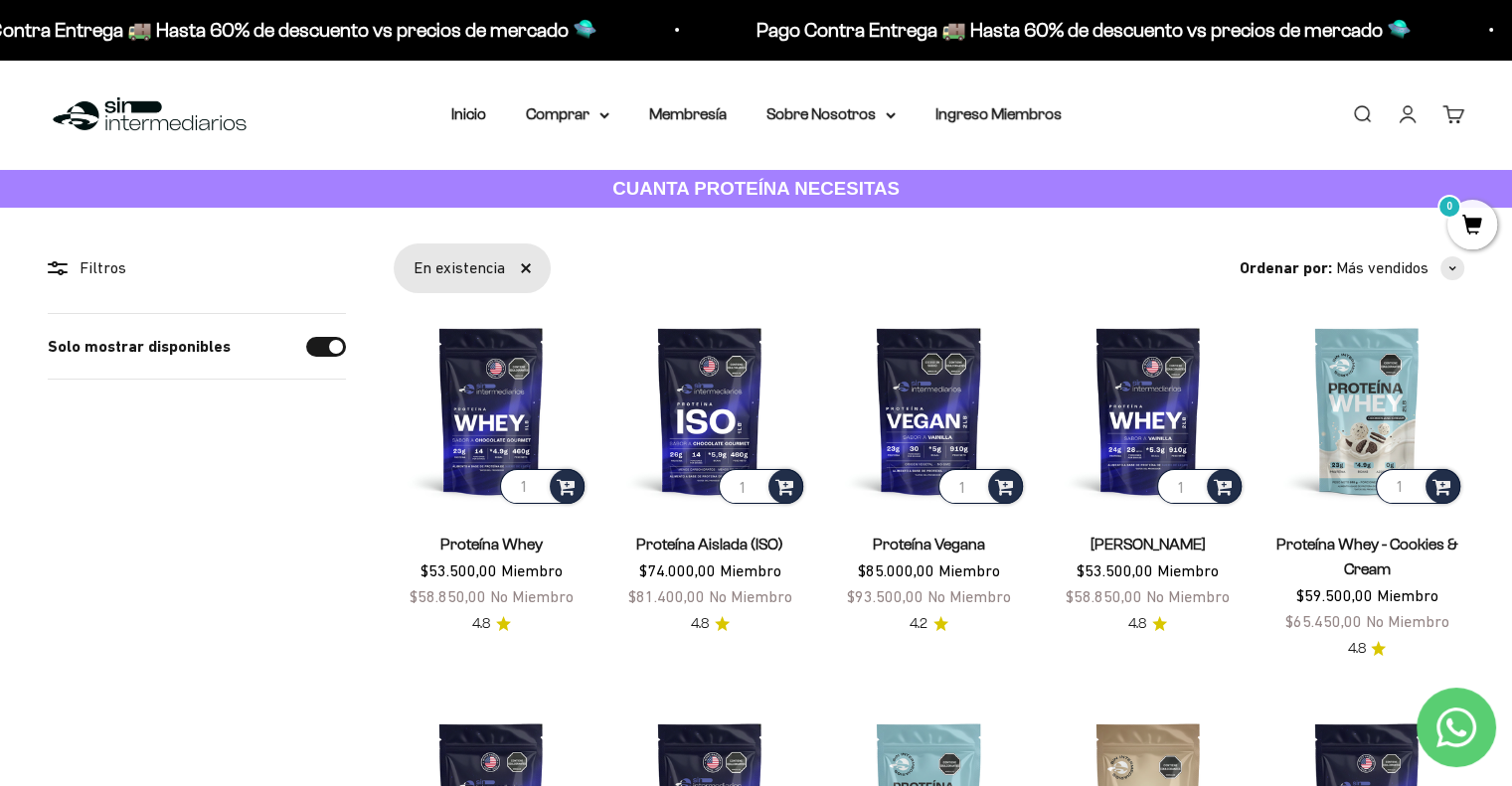click on "Solo mostrar disponibles" at bounding box center [326, 347] 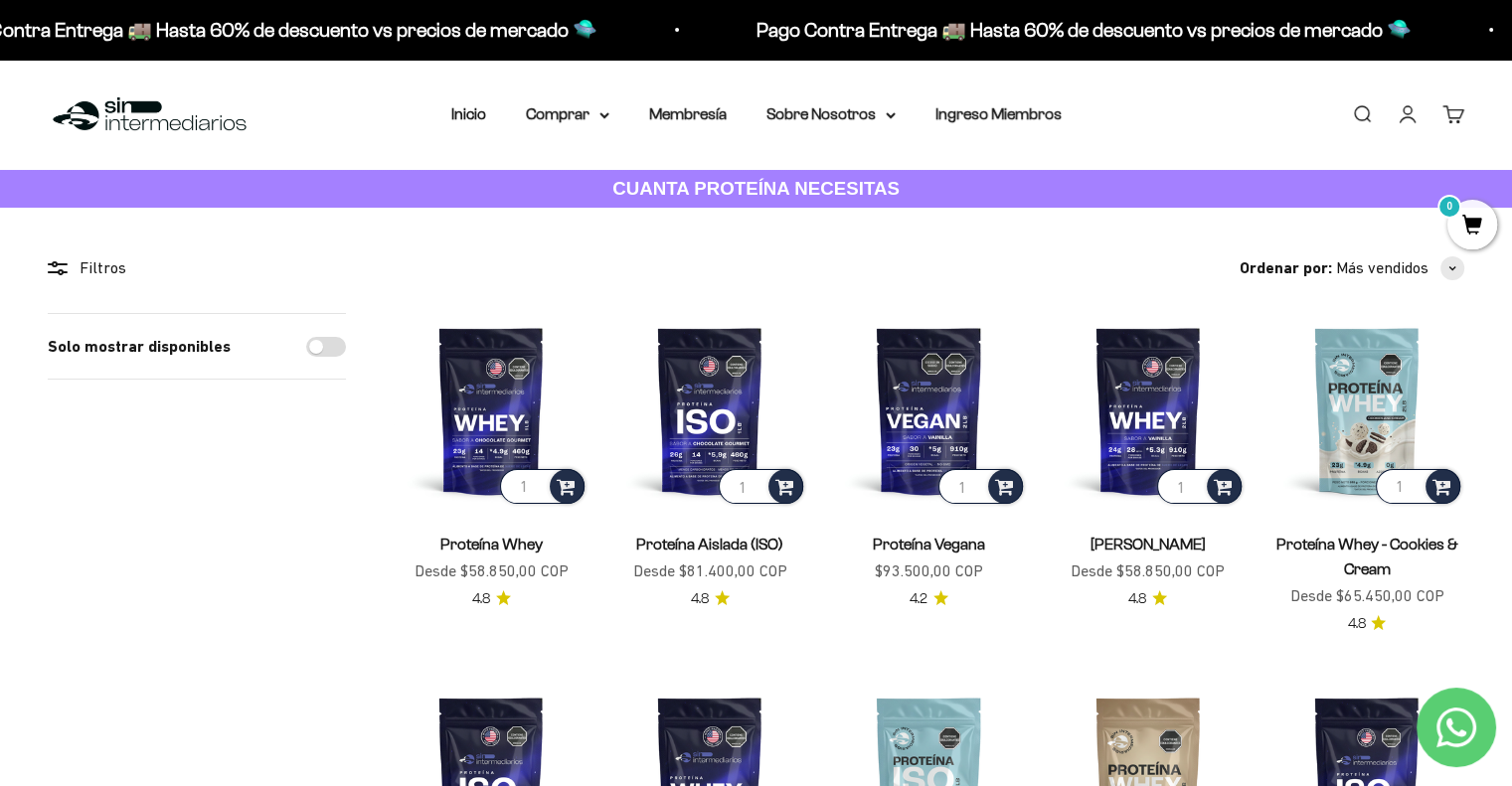 click on "Solo mostrar disponibles" at bounding box center [326, 347] 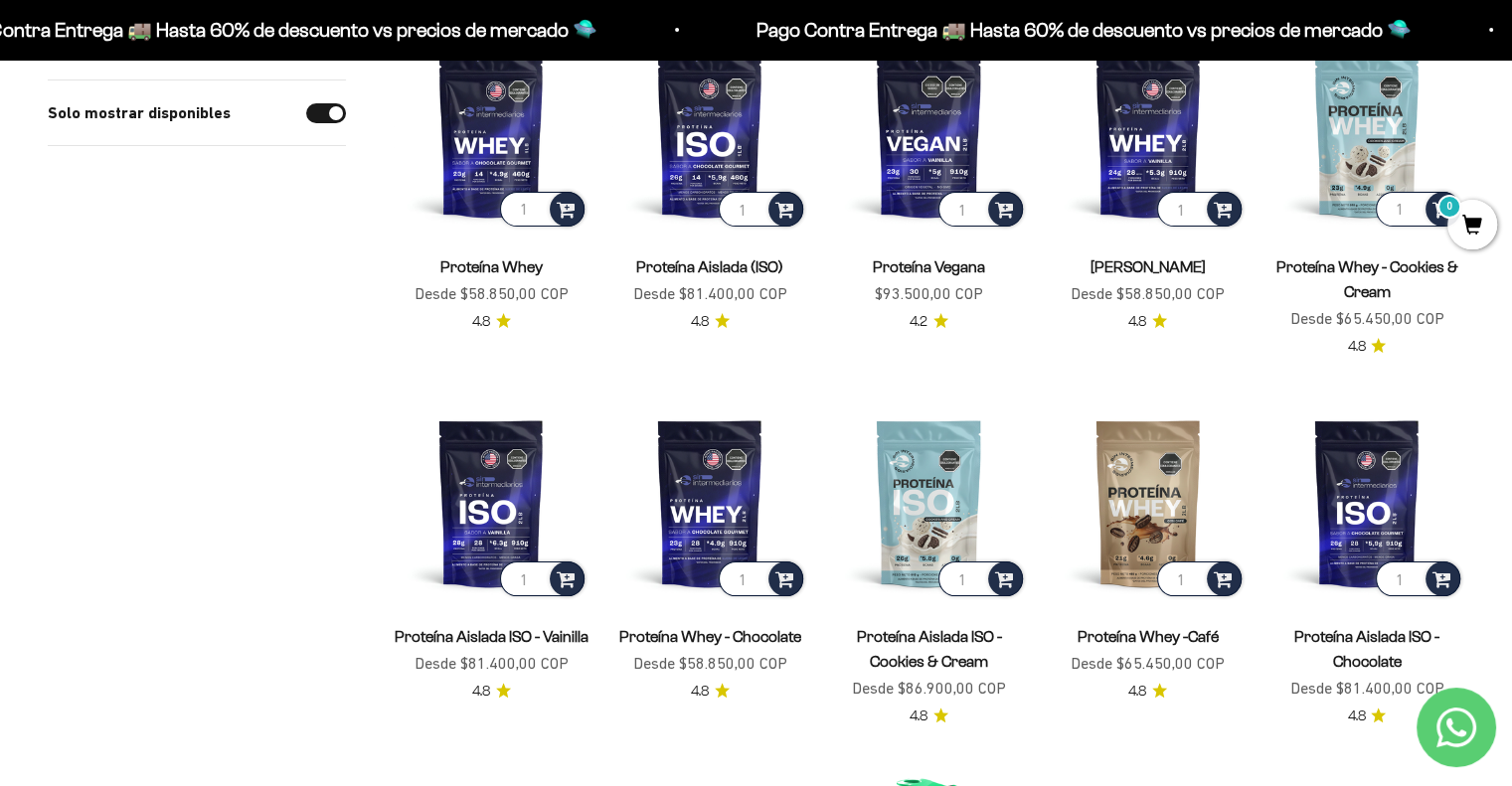 scroll, scrollTop: 276, scrollLeft: 0, axis: vertical 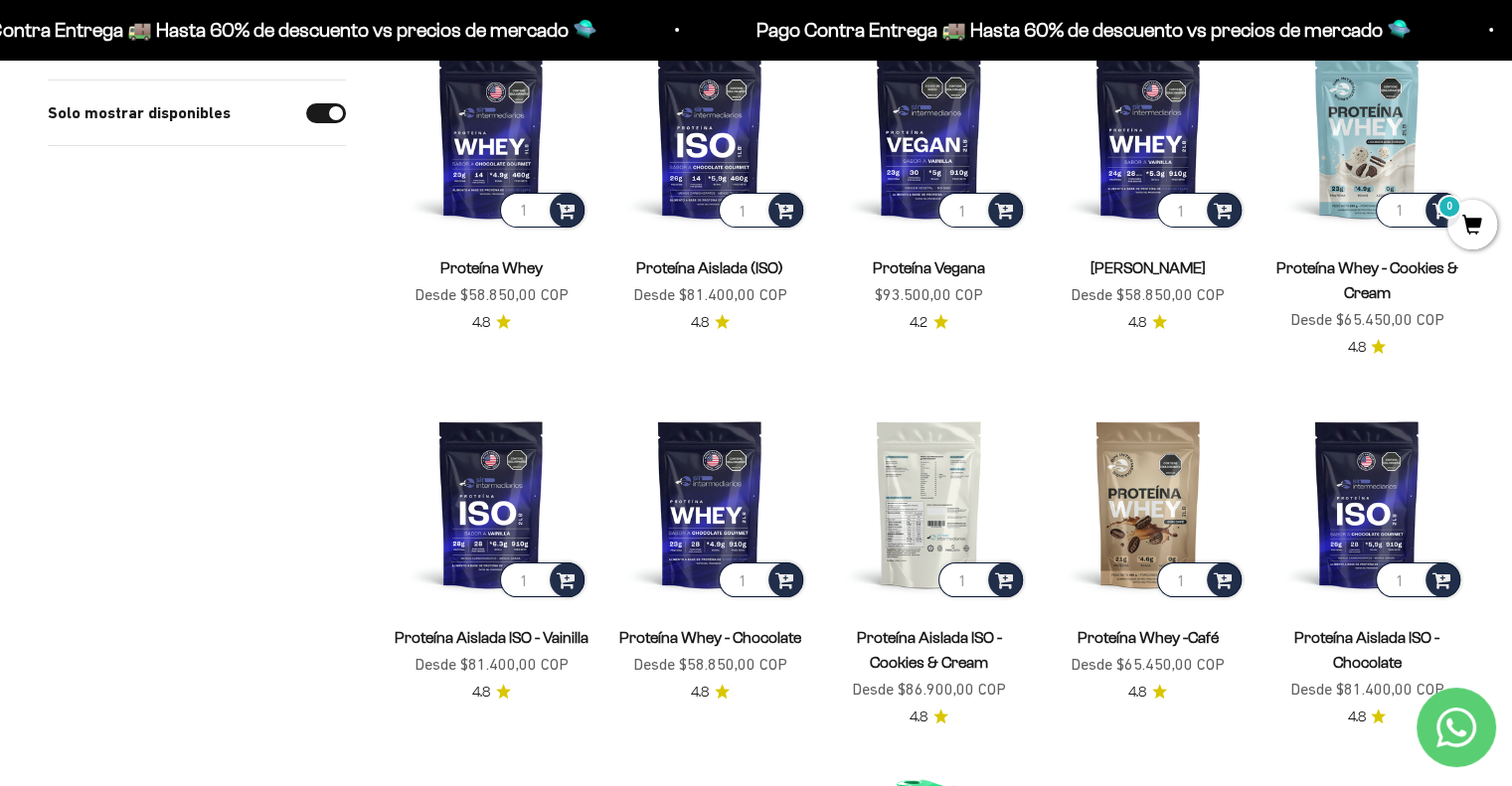 click at bounding box center (928, 504) 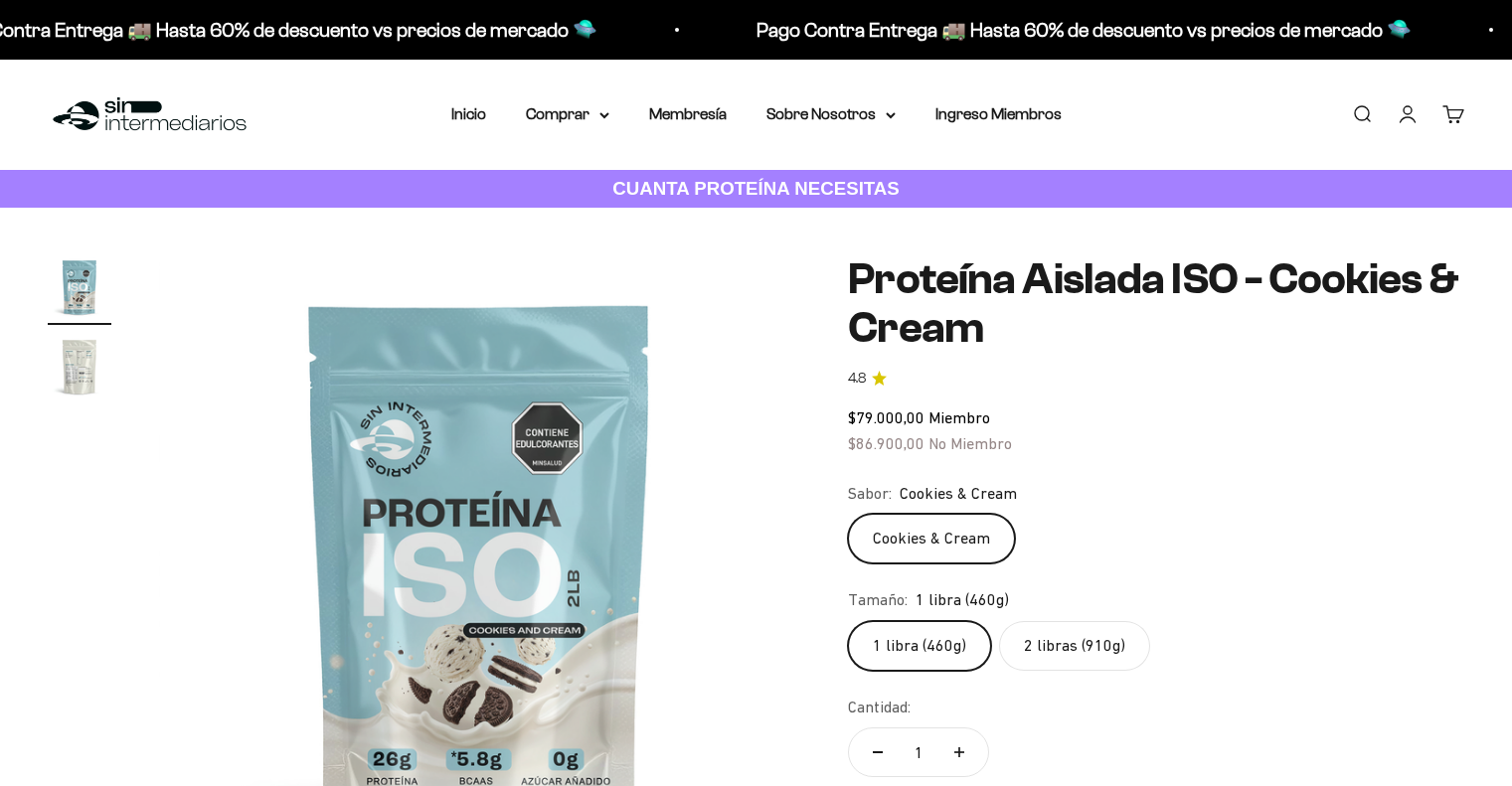 scroll, scrollTop: 0, scrollLeft: 0, axis: both 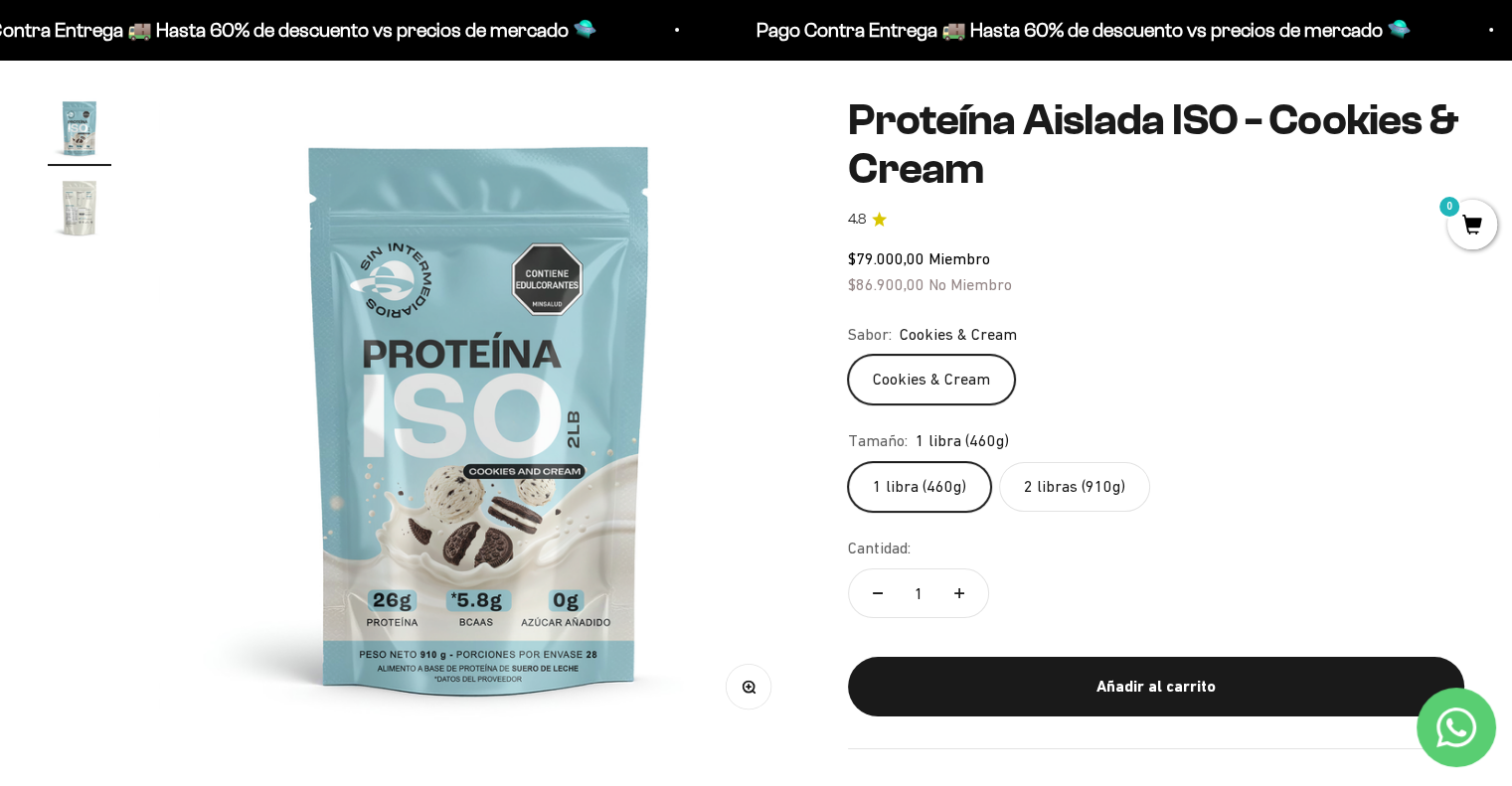click on "2 libras (910g)" 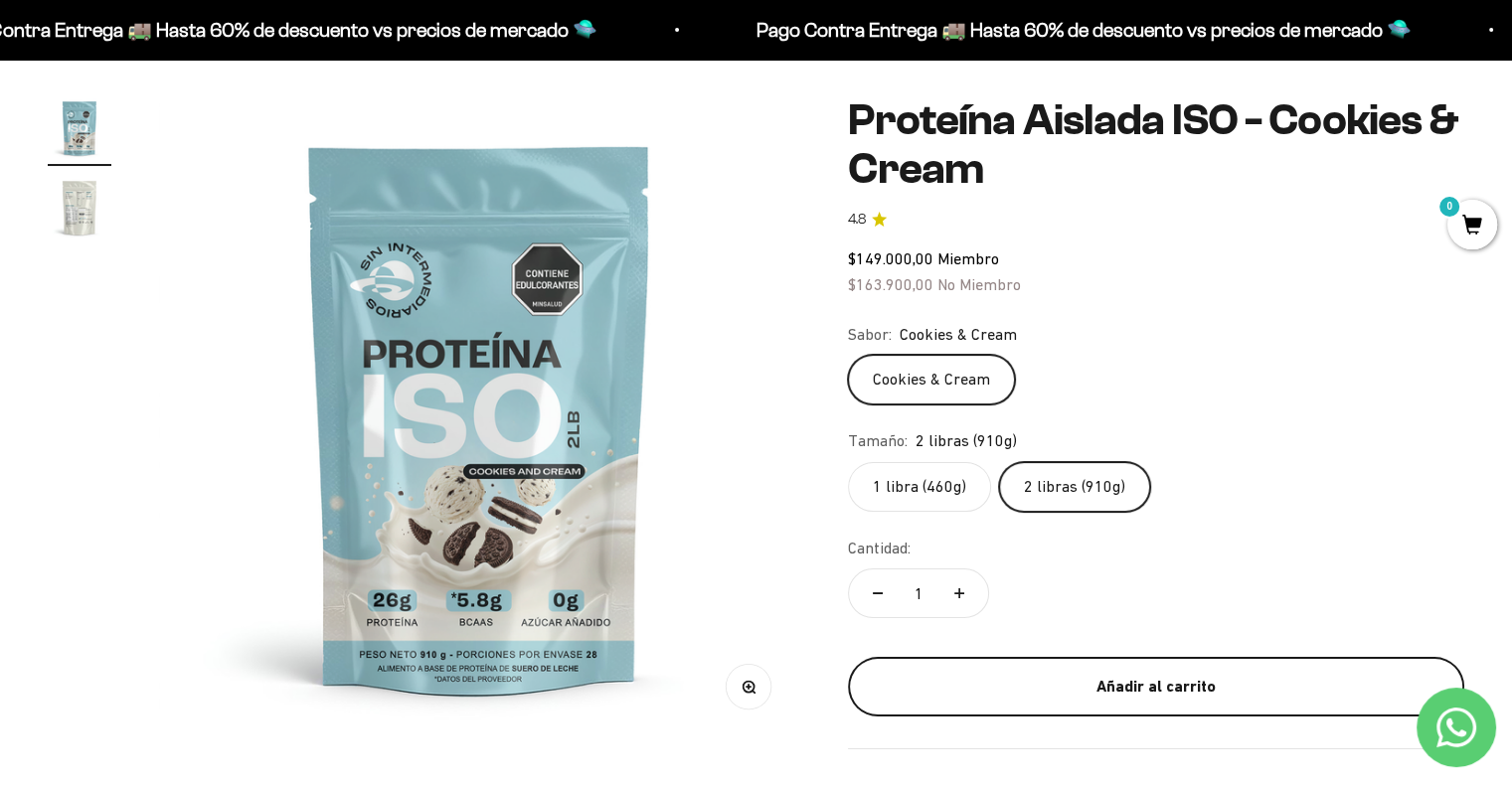 click on "Añadir al carrito" at bounding box center [1156, 687] 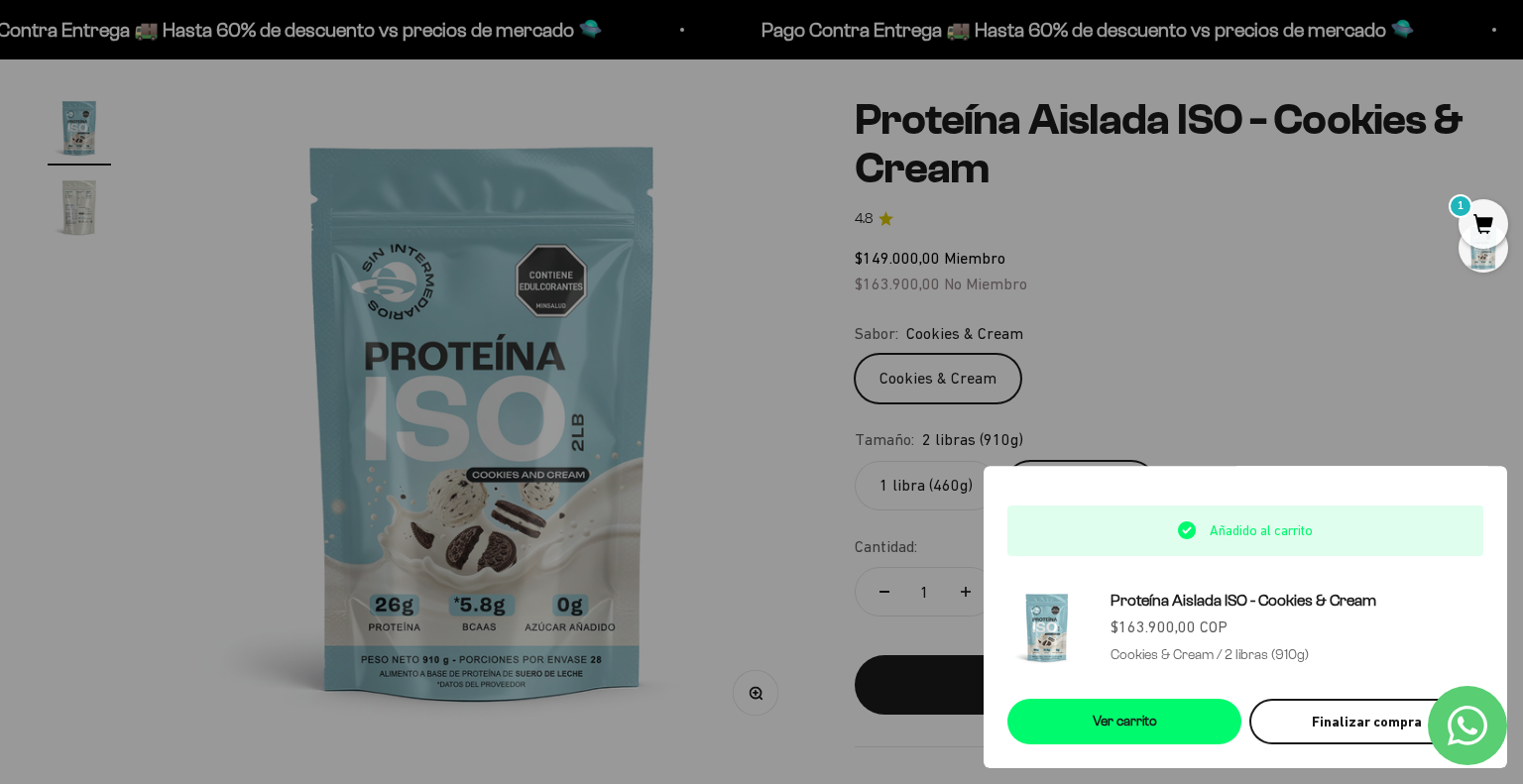 click on "Finalizar compra" at bounding box center (1366, 722) 